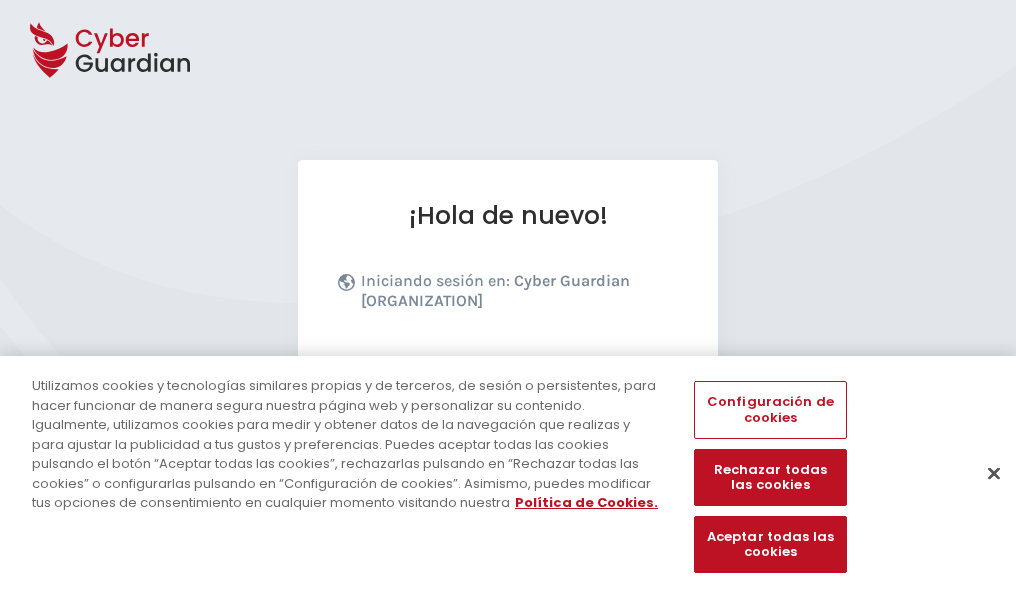 scroll, scrollTop: 245, scrollLeft: 0, axis: vertical 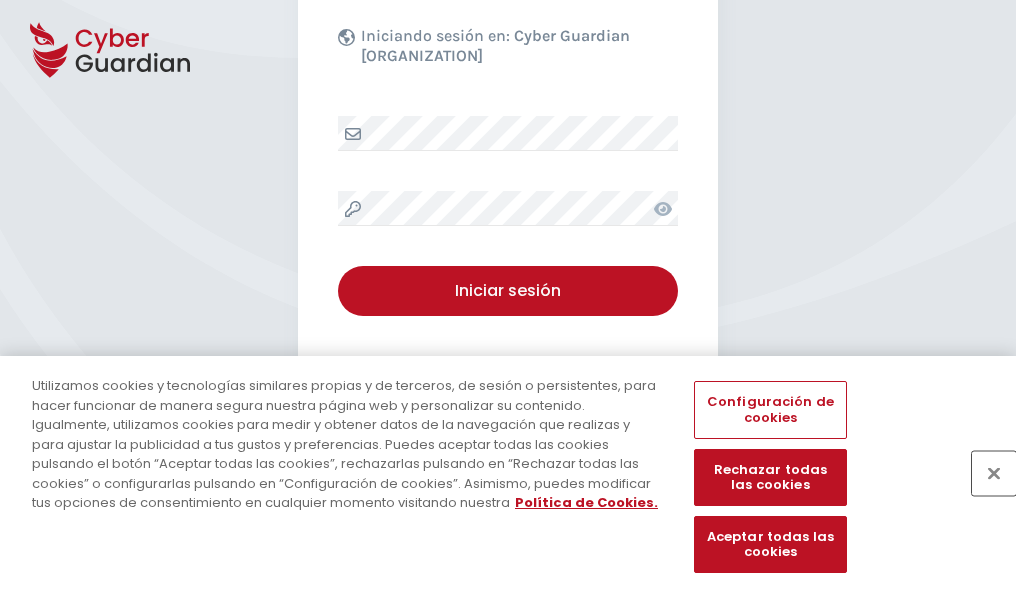 click at bounding box center [994, 473] 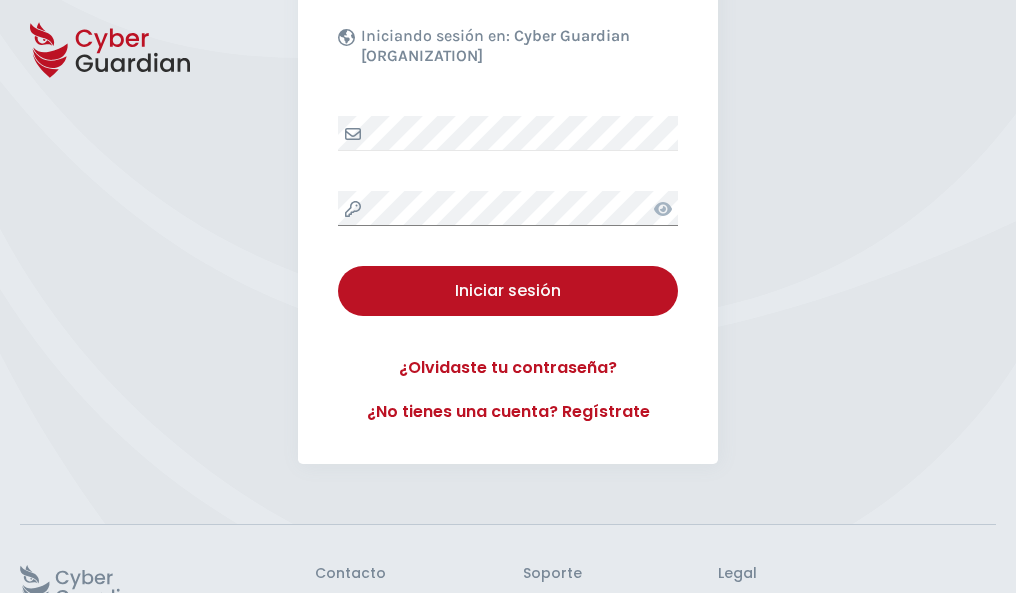 scroll, scrollTop: 389, scrollLeft: 0, axis: vertical 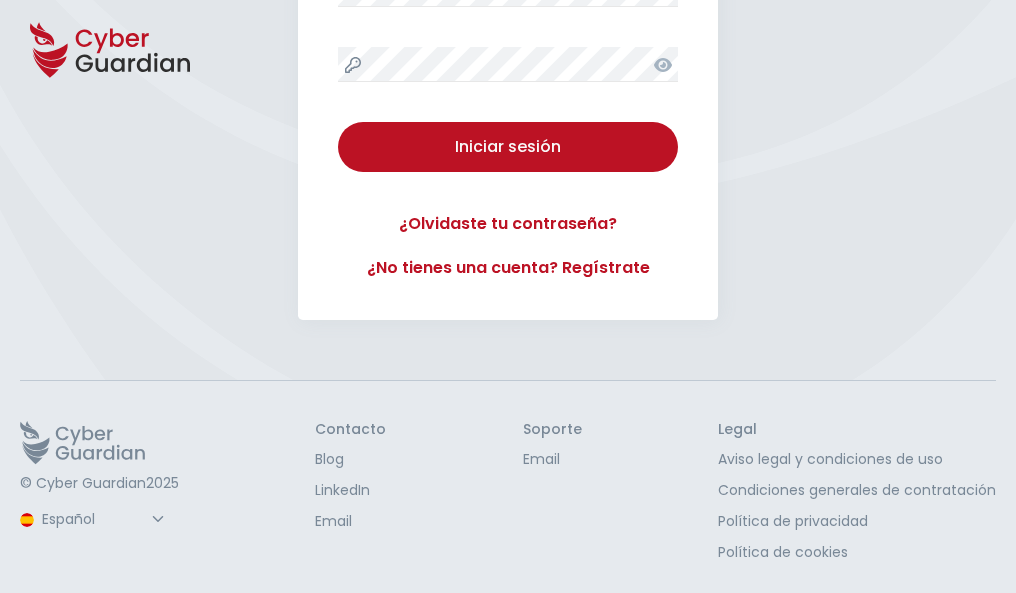 type 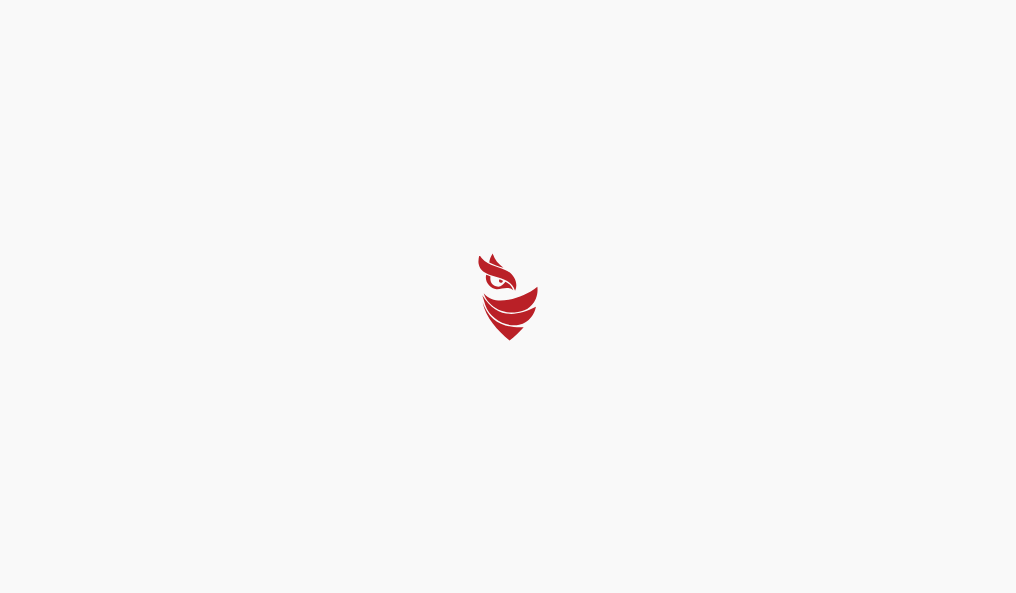 scroll, scrollTop: 0, scrollLeft: 0, axis: both 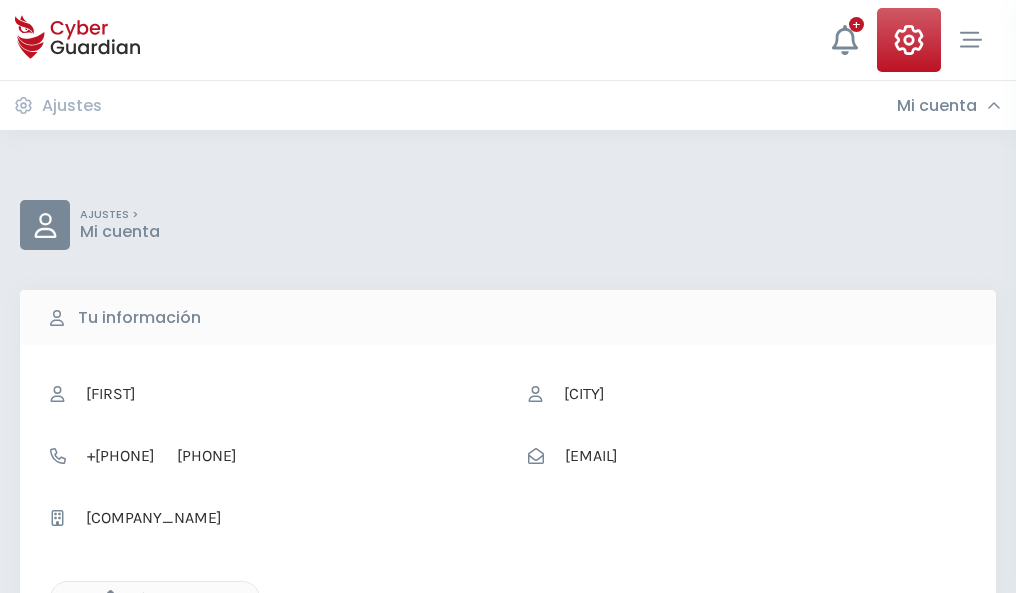 click 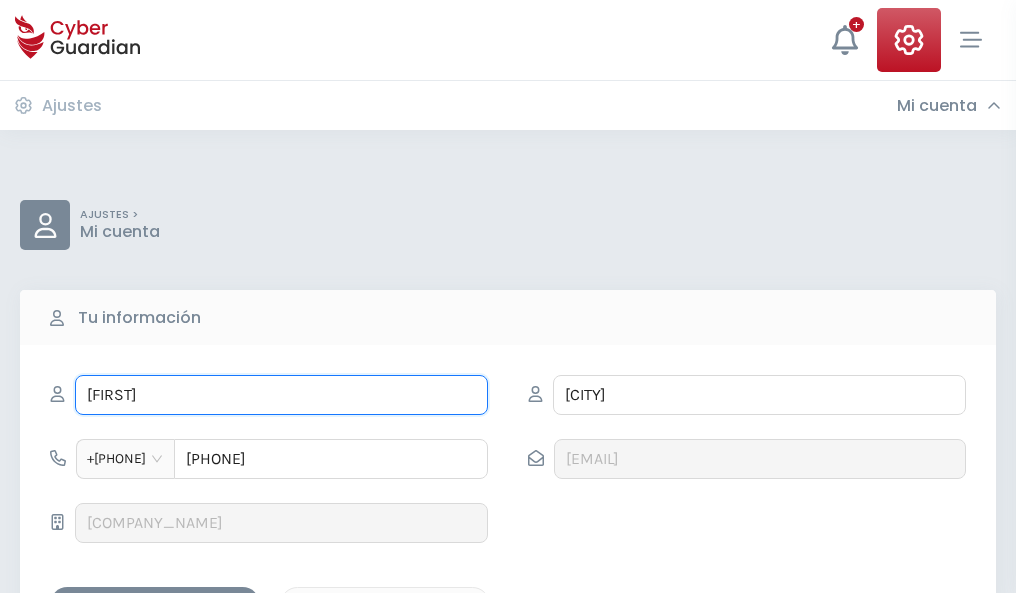 click on "[FIRST]" at bounding box center [281, 395] 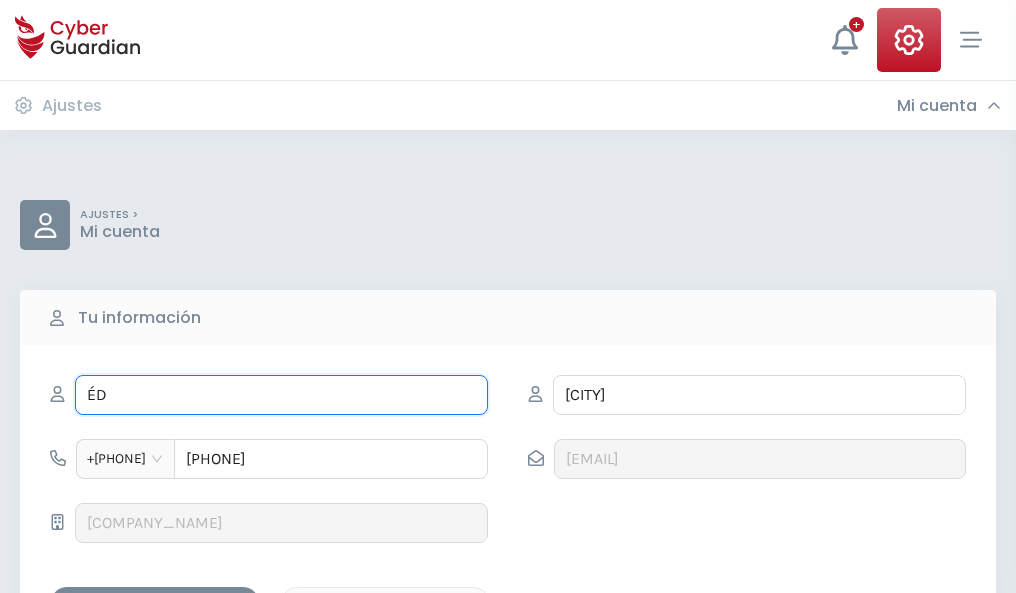 type on "É" 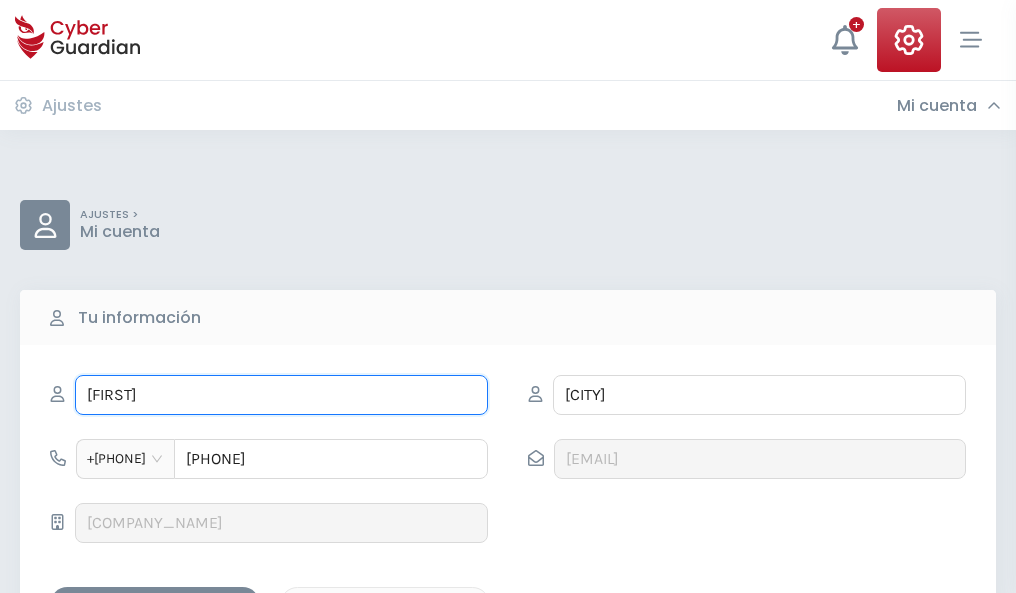 type on "[FIRST]" 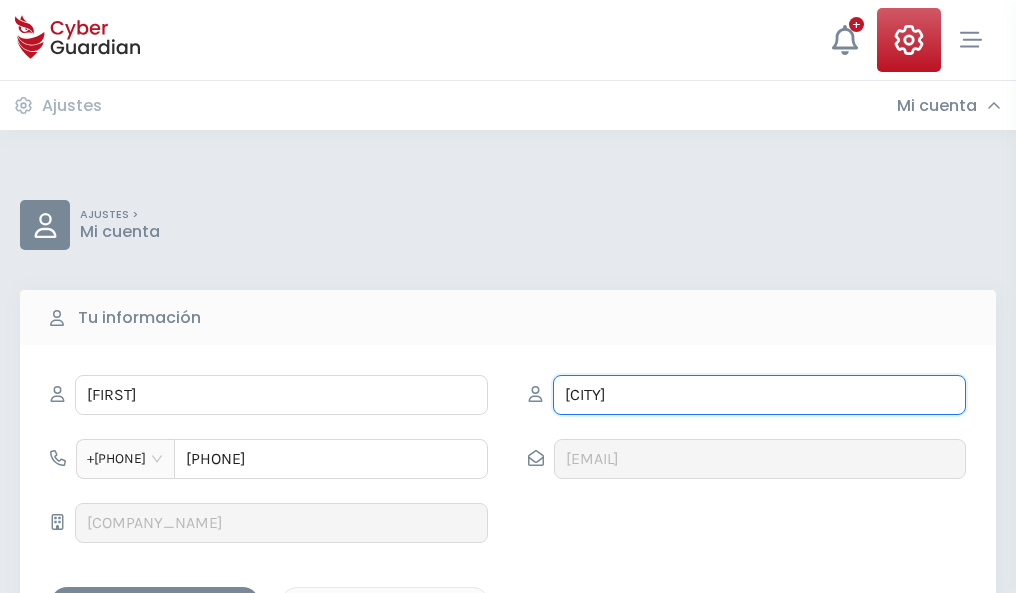 click on "[CITY]" at bounding box center [759, 395] 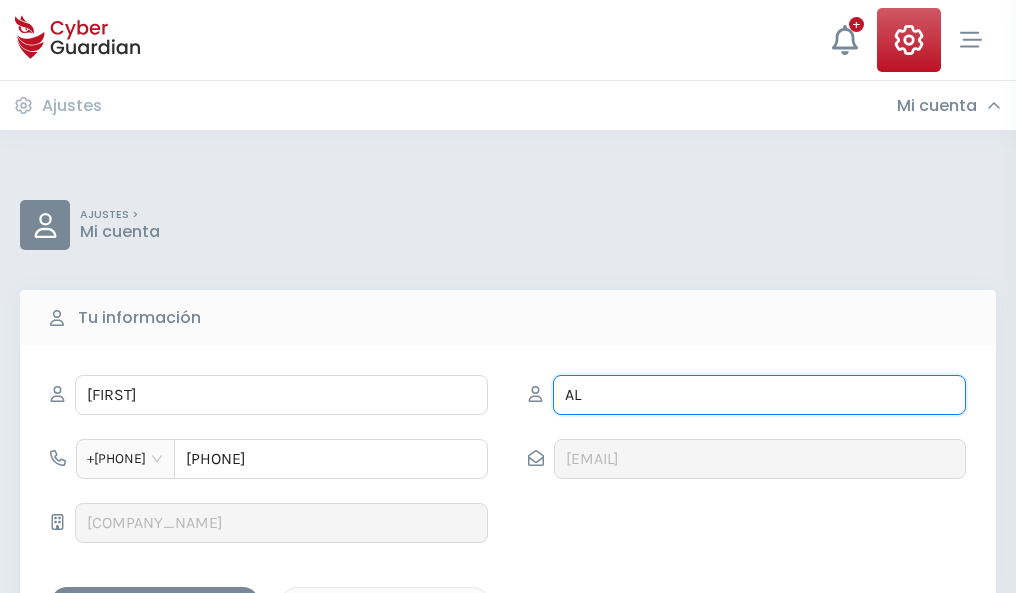 type on "A" 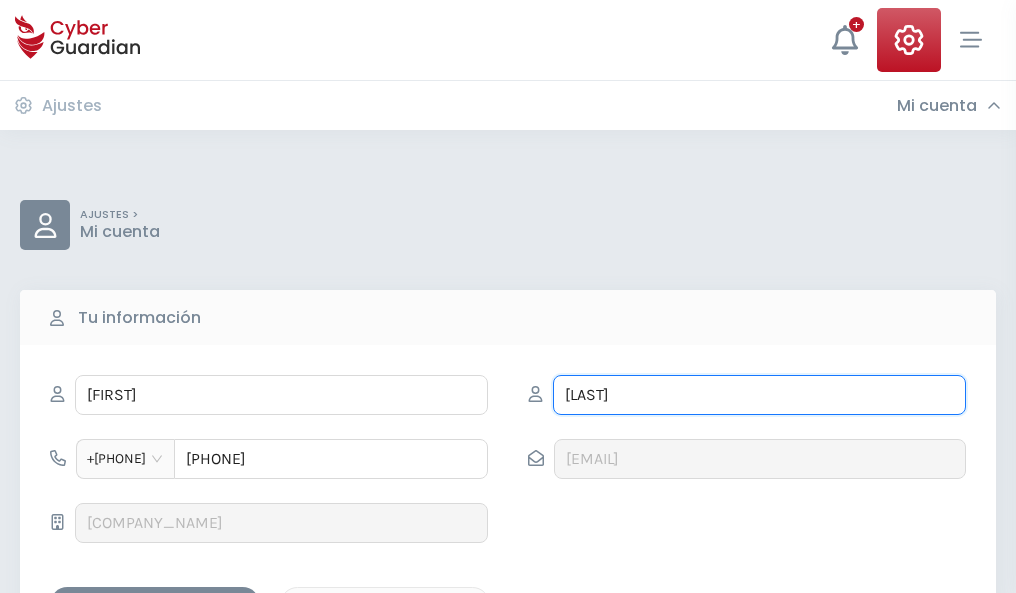 type on "[LAST]" 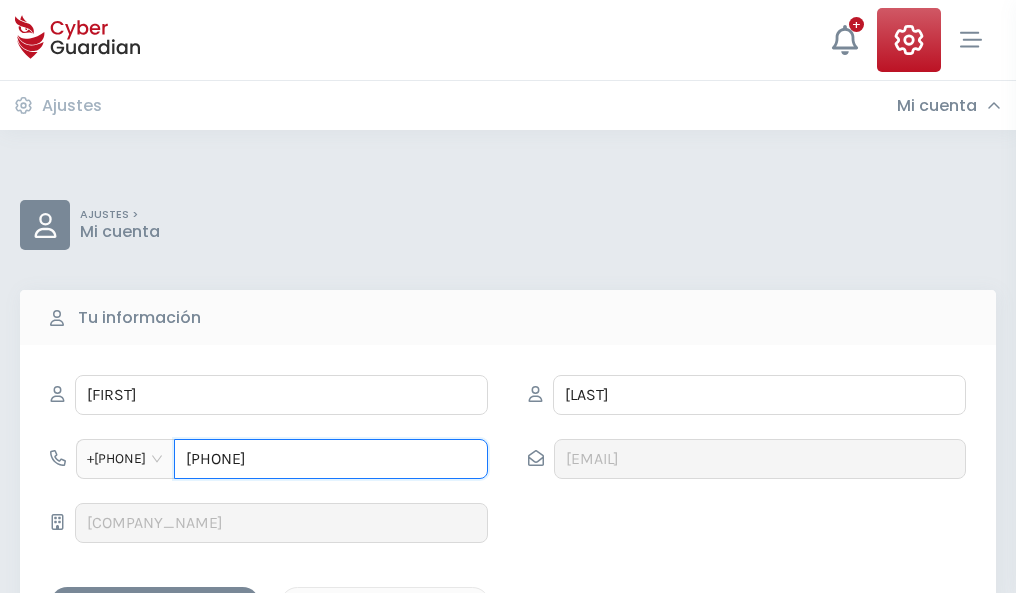 click on "[PHONE]" at bounding box center (331, 459) 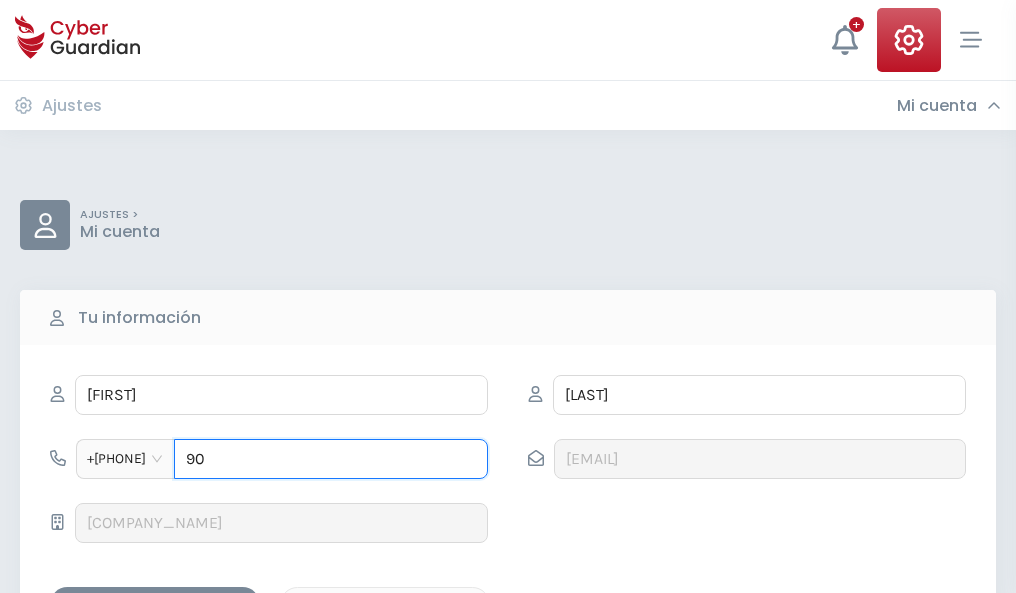type on "9" 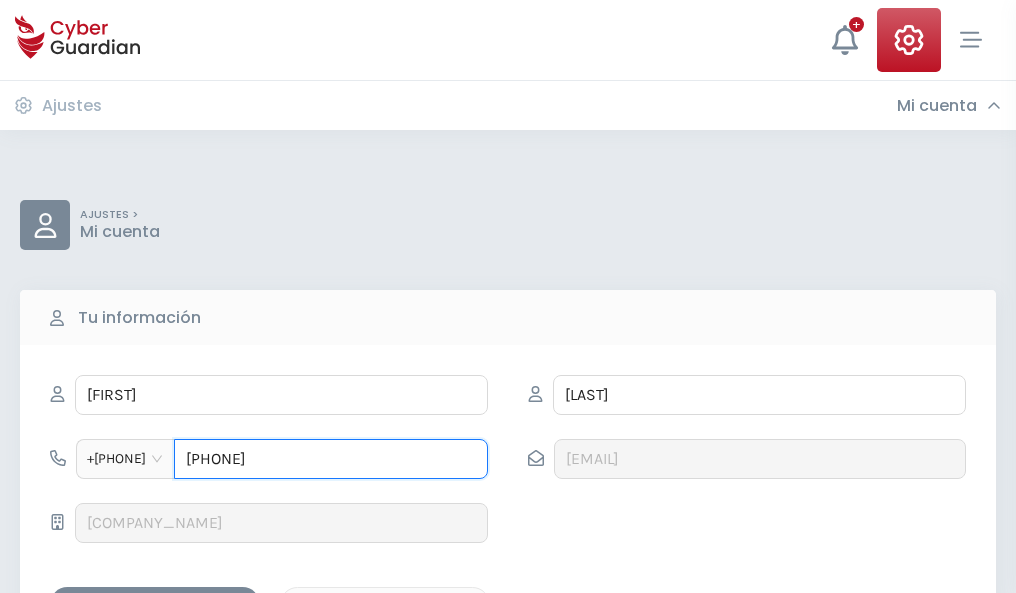 type on "946416376" 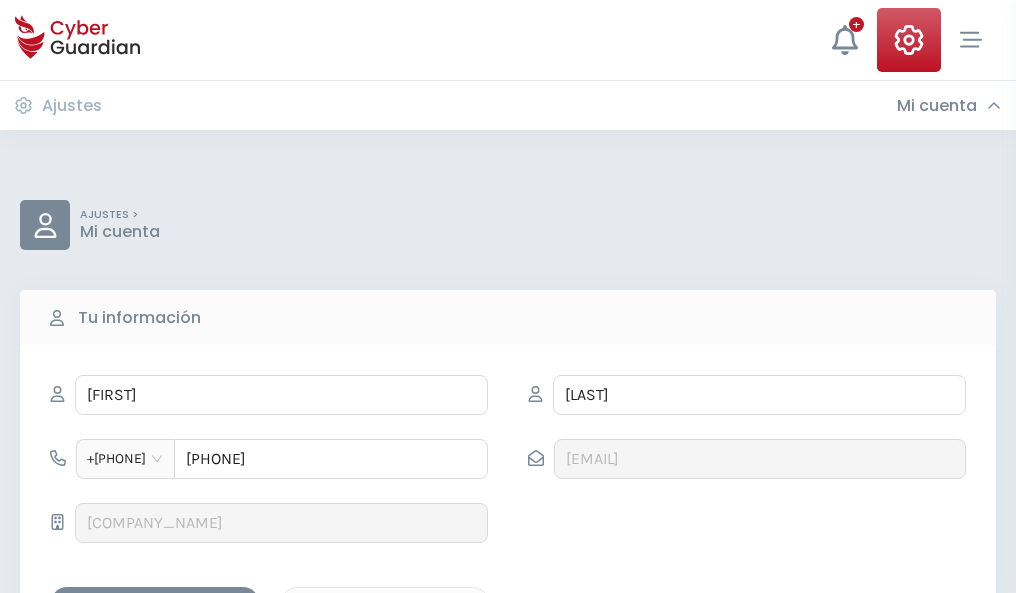 click on "Guardar cambios" at bounding box center [155, 604] 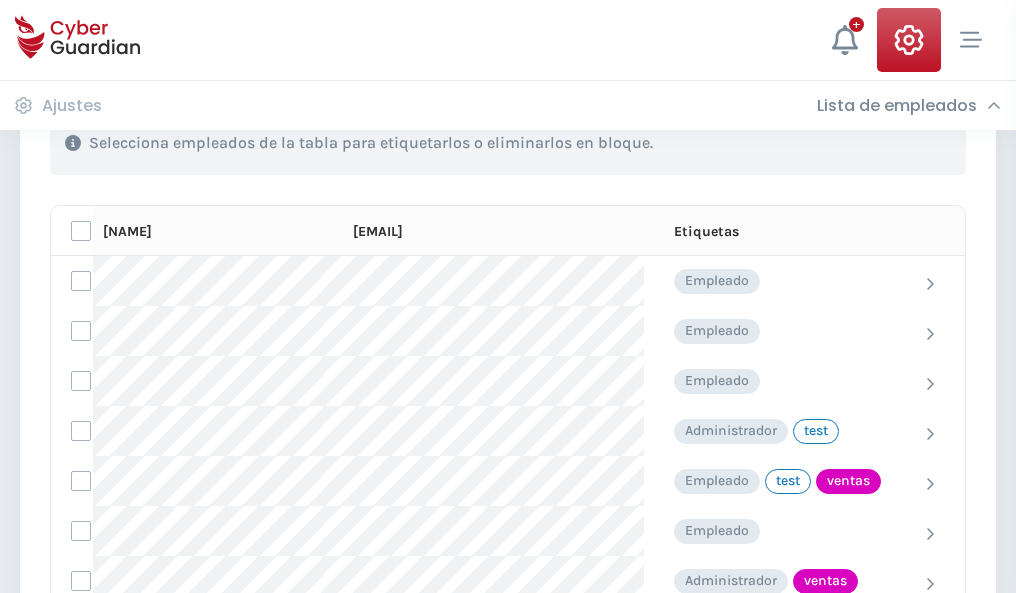 scroll, scrollTop: 906, scrollLeft: 0, axis: vertical 